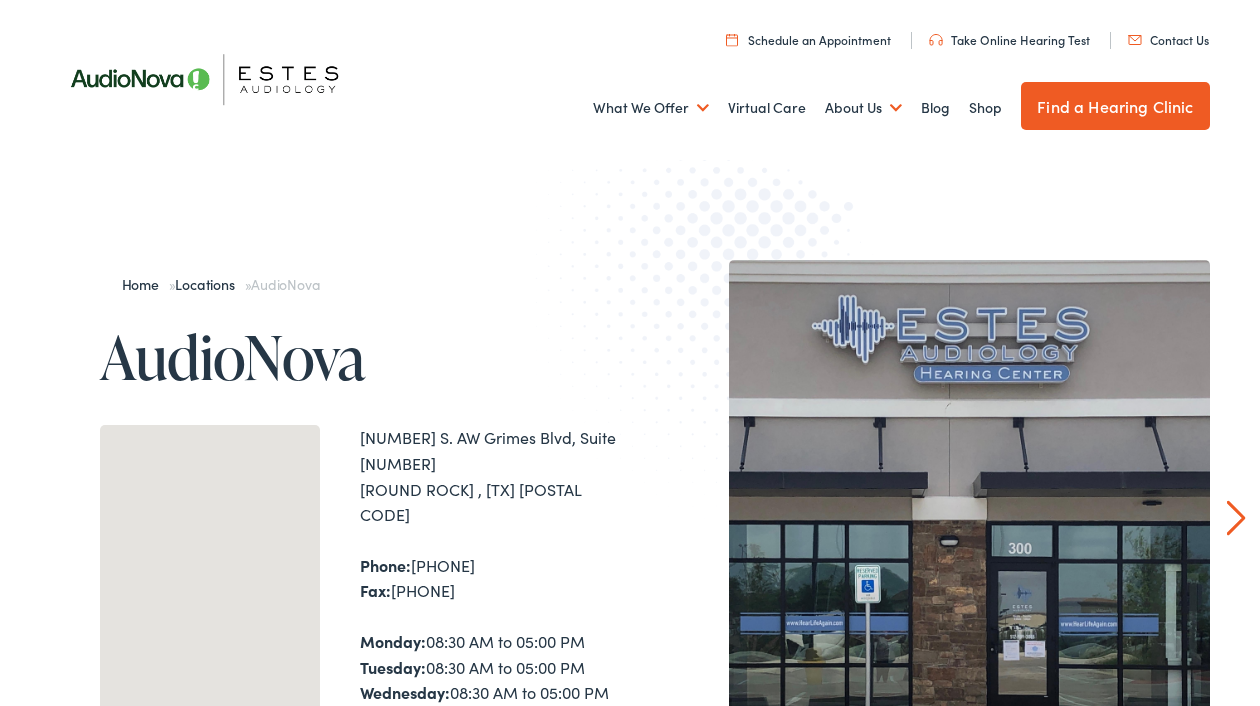 scroll, scrollTop: 0, scrollLeft: 0, axis: both 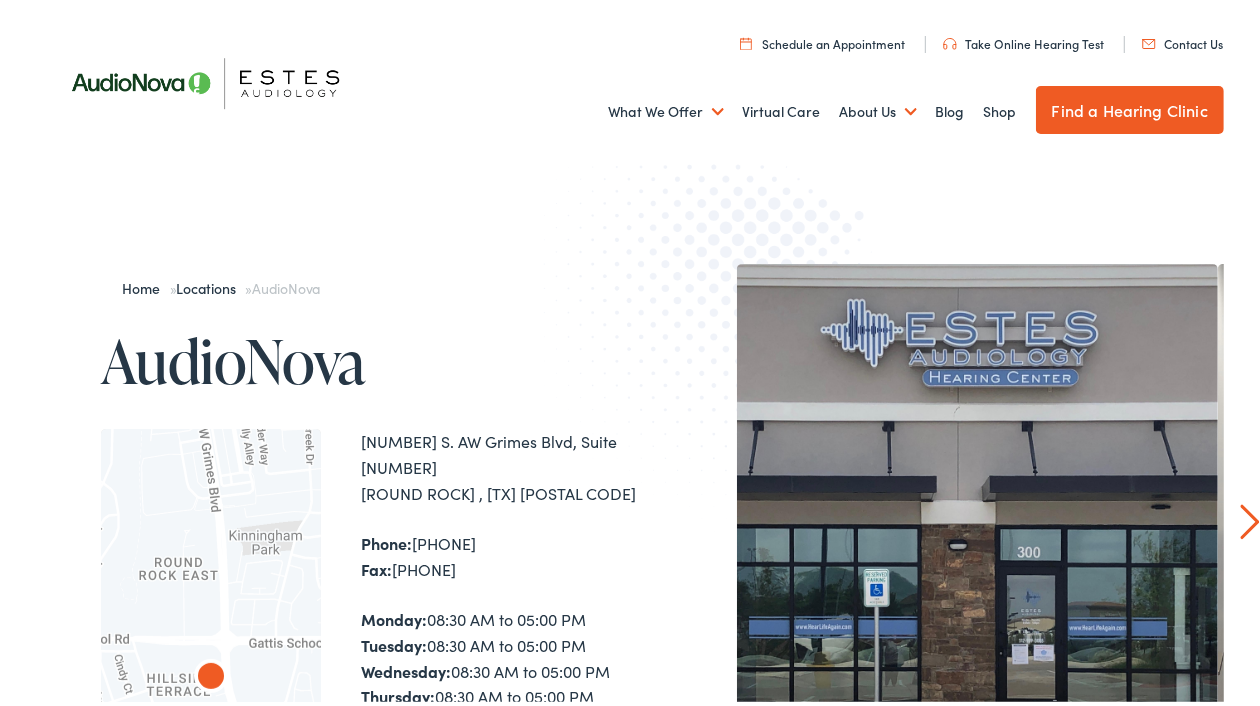 click on "Contact Us" at bounding box center [1182, 39] 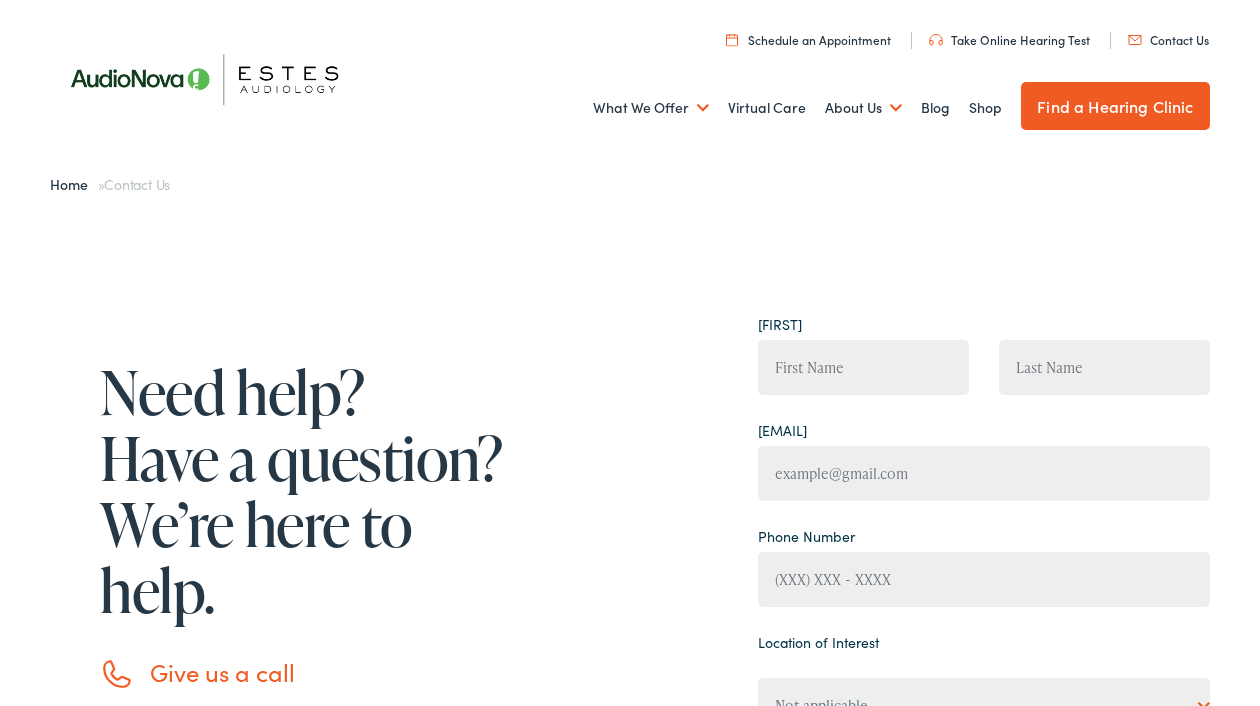 scroll, scrollTop: 0, scrollLeft: 0, axis: both 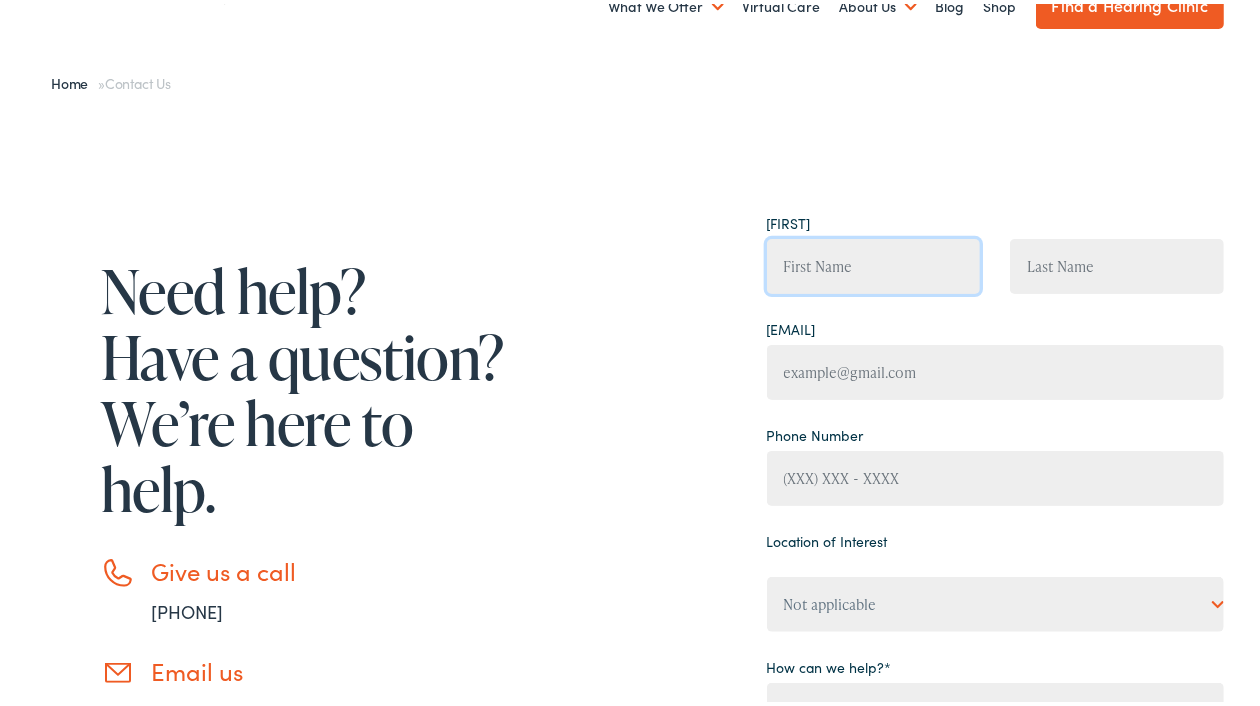 click at bounding box center (874, 262) 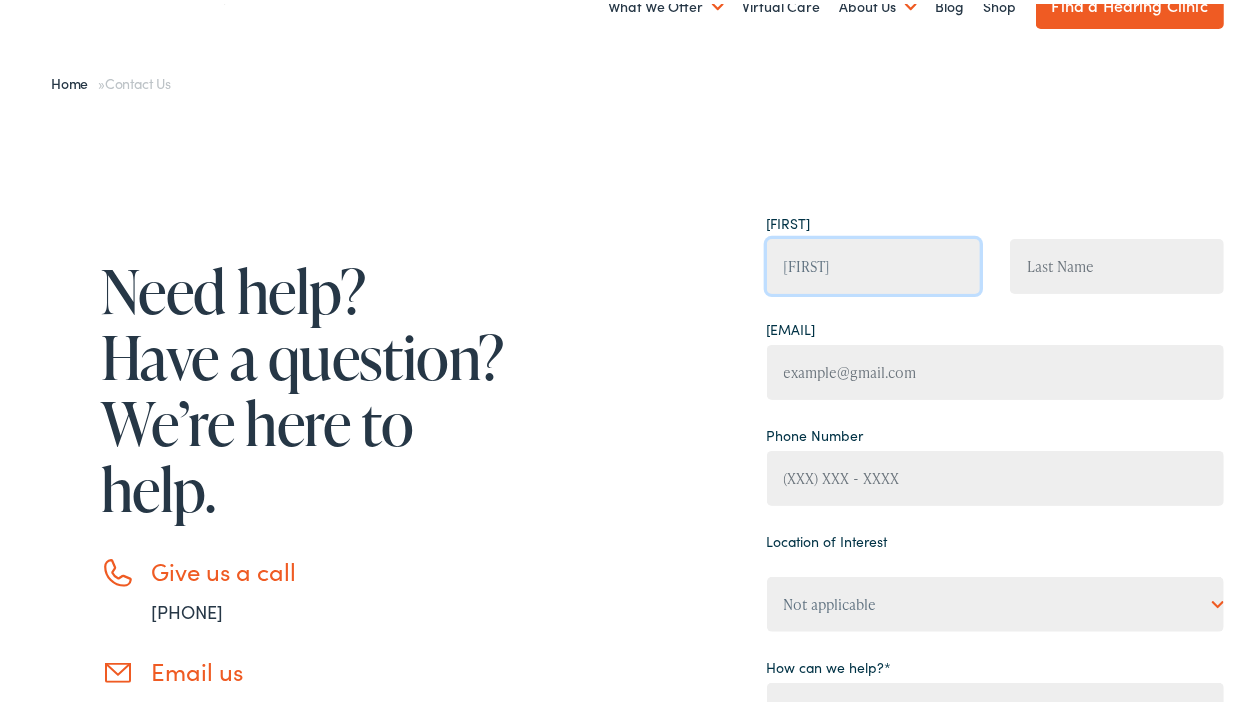 type on "[FIRST]" 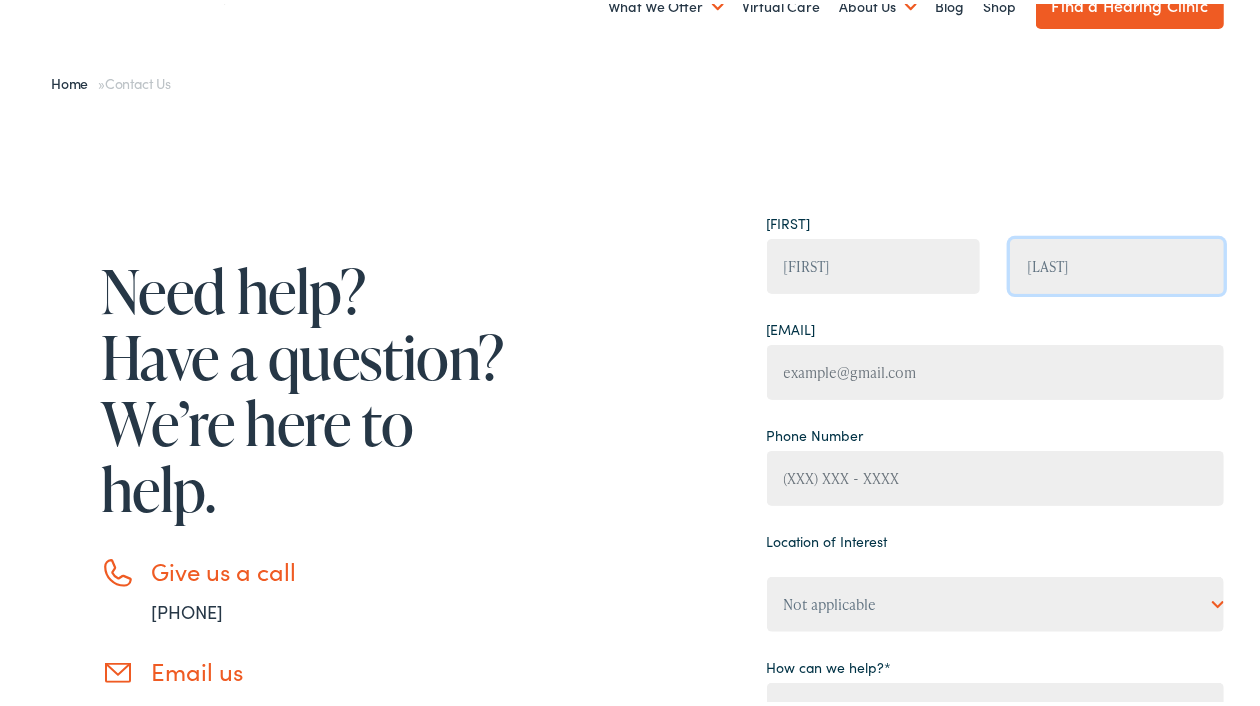 type on "[LAST]" 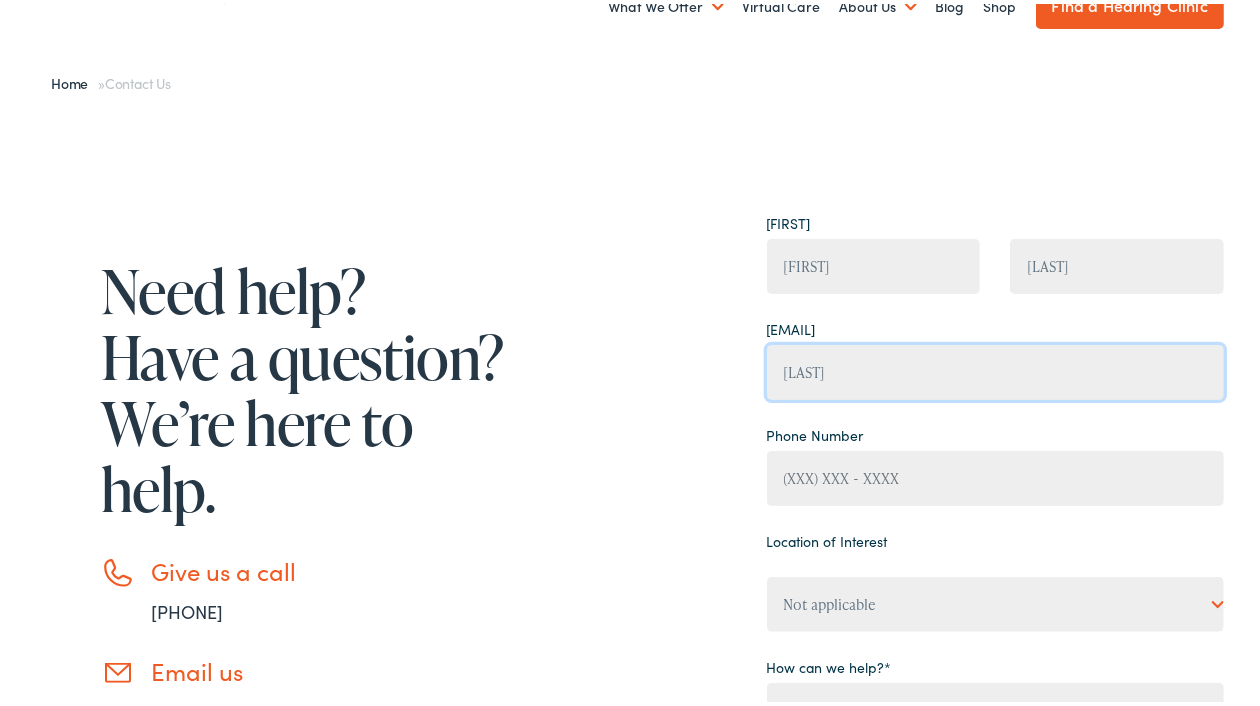 type on "kimberleereist@outlook.com" 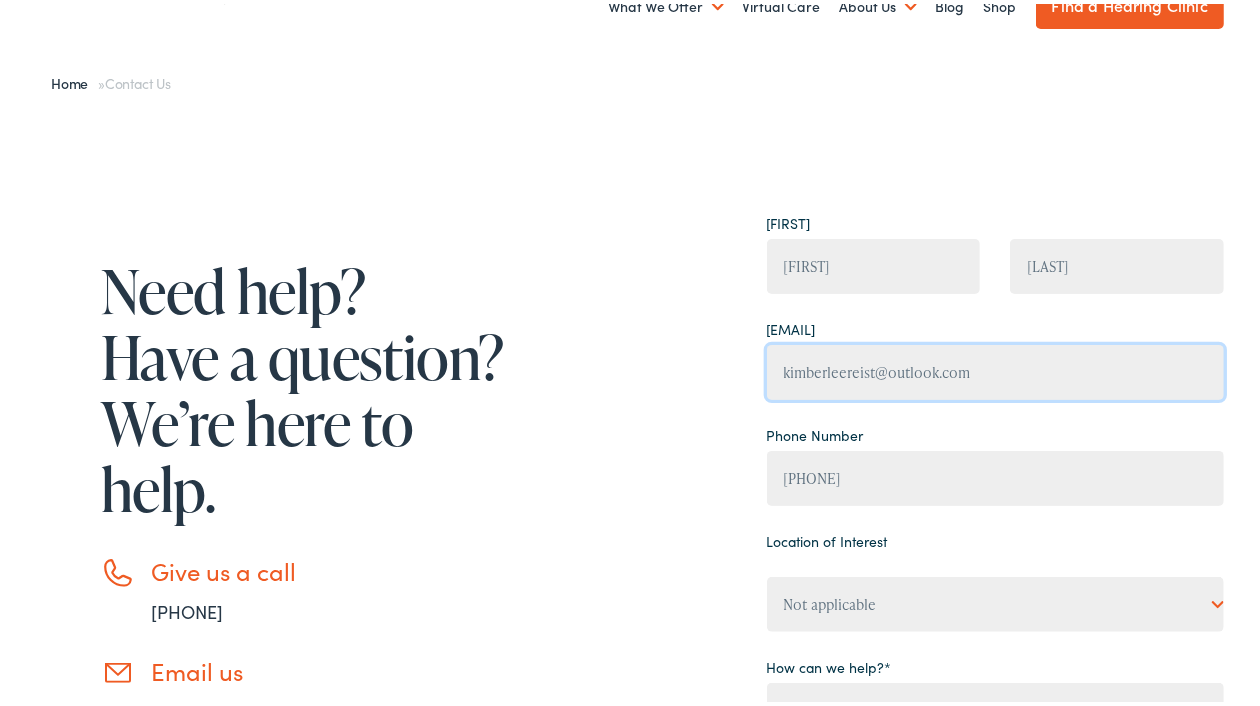 type on "([PHONE])" 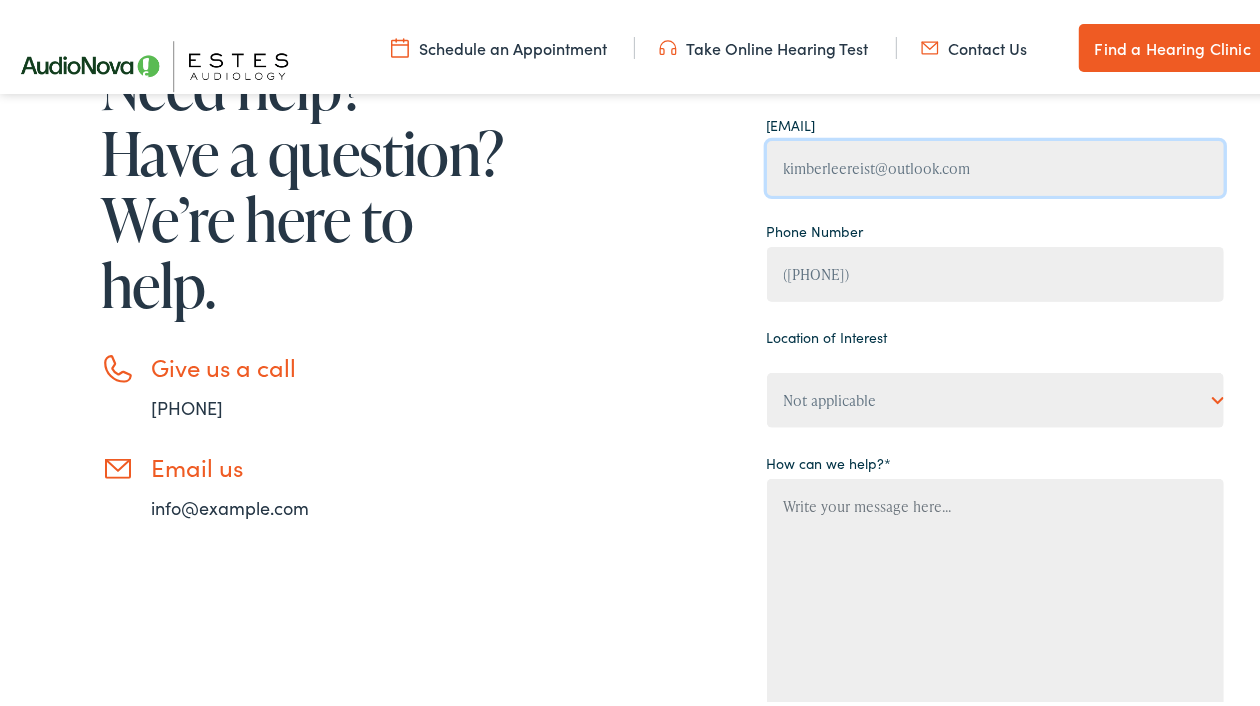 scroll, scrollTop: 304, scrollLeft: 0, axis: vertical 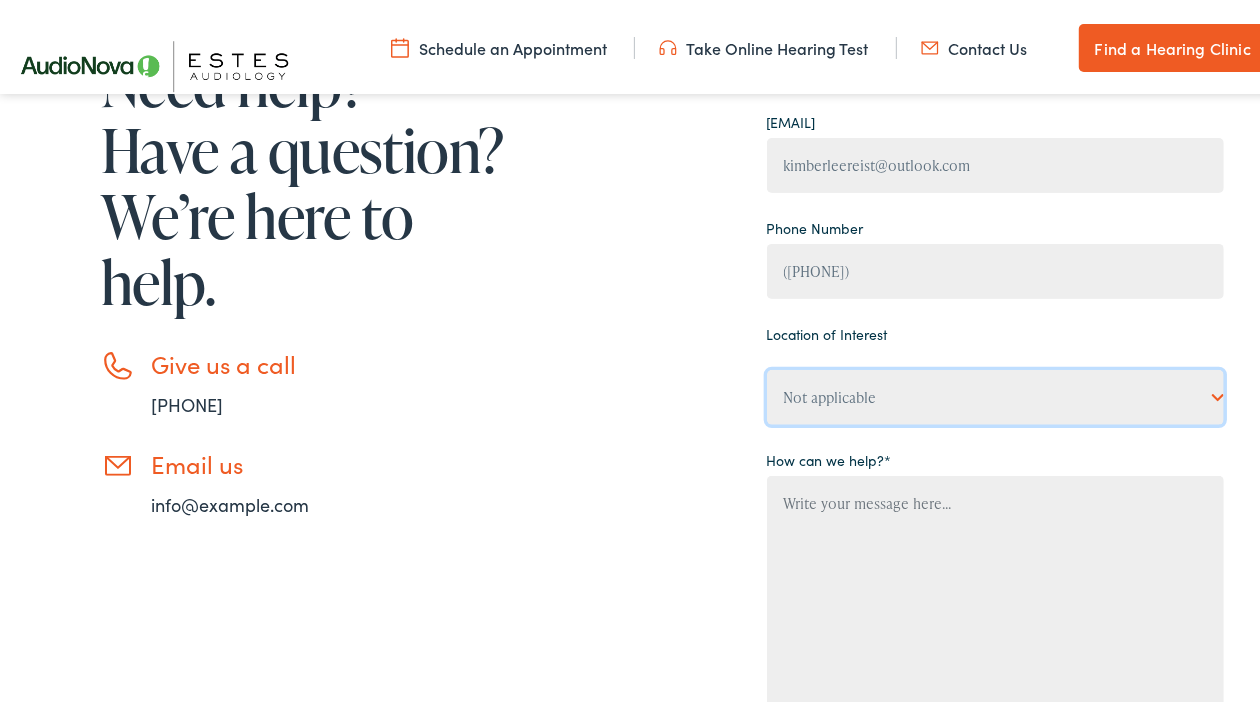 click on "Not applicable Estes Audiology, Austin Estes Audiology, Baton Rouge Estes Audiology, Boerne Estes Audiology, Dripping Springs (Austin 2) Estes Audiology, Marble Falls Estes Audiology, New Braunfels Estes Audiology, Round Rock Estes Audiology, San Antonio" at bounding box center (995, 393) 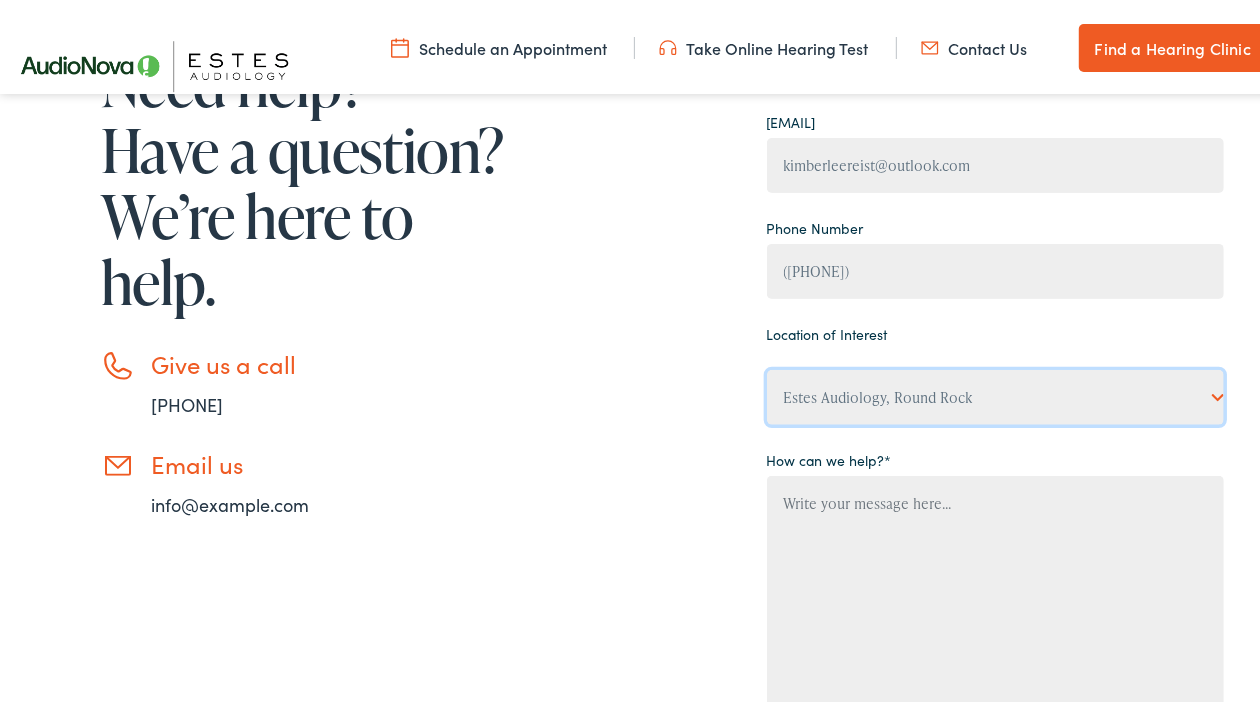 click on "Not applicable Estes Audiology, Austin Estes Audiology, Baton Rouge Estes Audiology, Boerne Estes Audiology, Dripping Springs (Austin 2) Estes Audiology, Marble Falls Estes Audiology, New Braunfels Estes Audiology, Round Rock Estes Audiology, San Antonio" at bounding box center [995, 393] 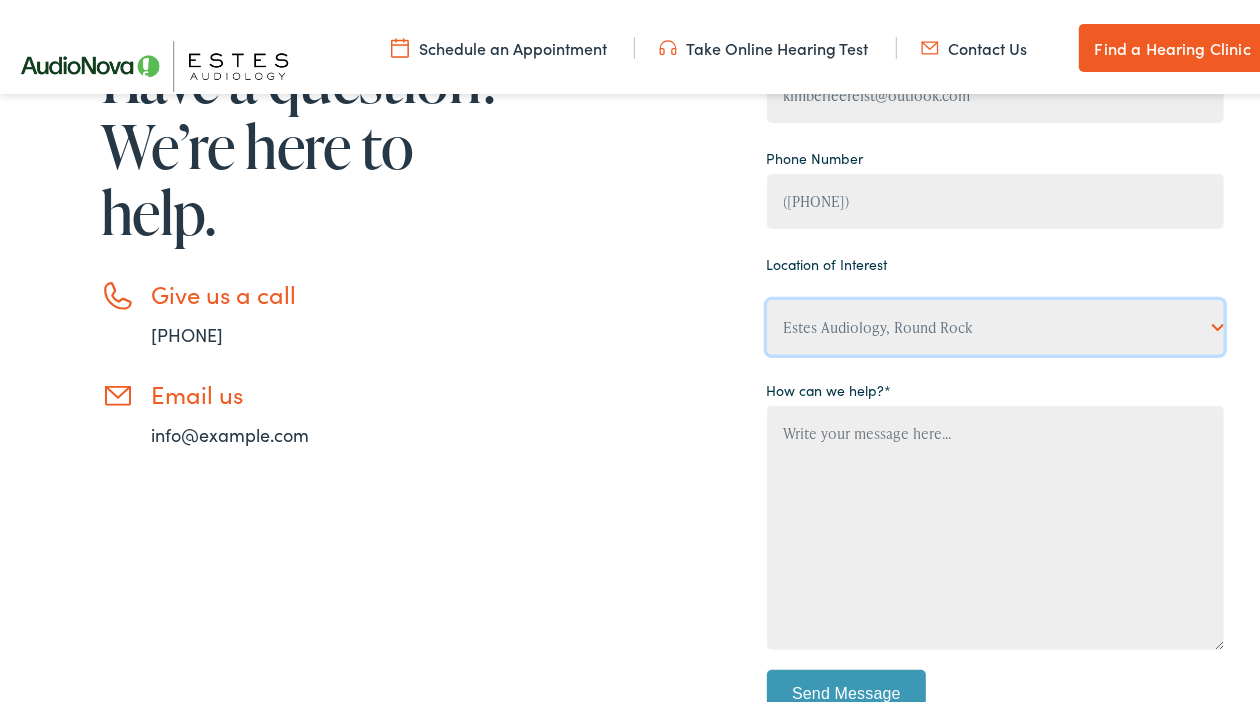 scroll, scrollTop: 442, scrollLeft: 0, axis: vertical 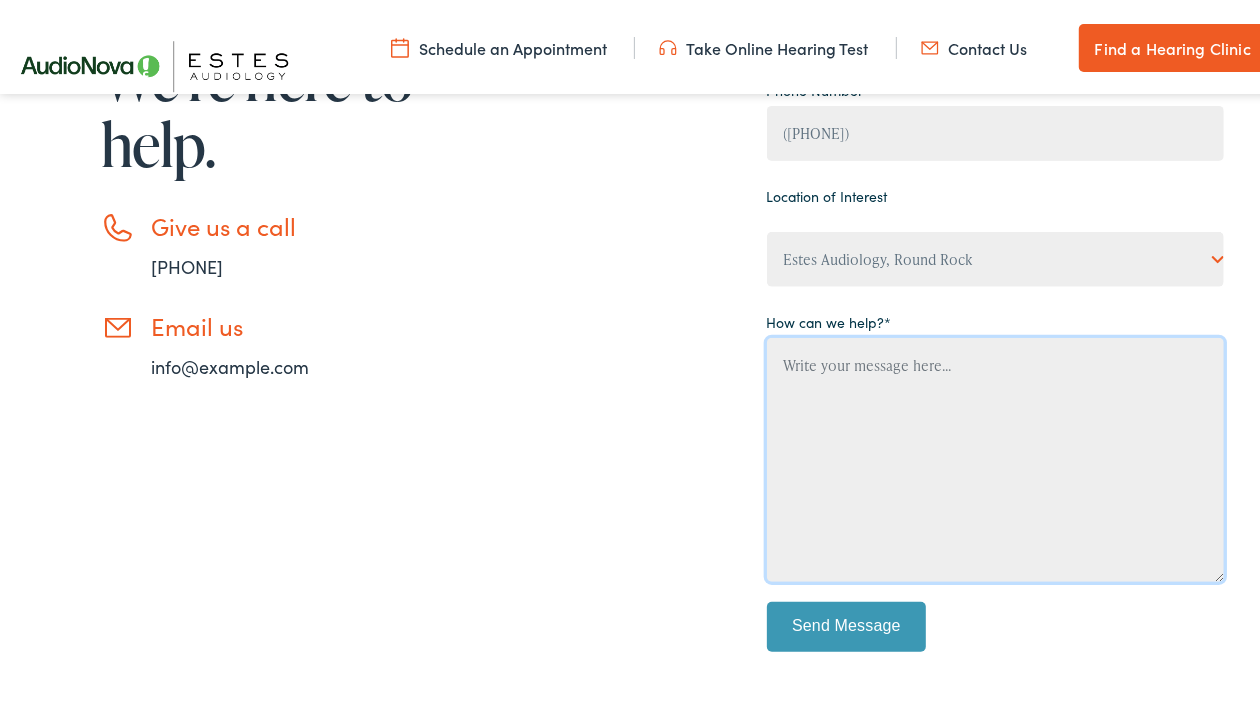 click at bounding box center [995, 456] 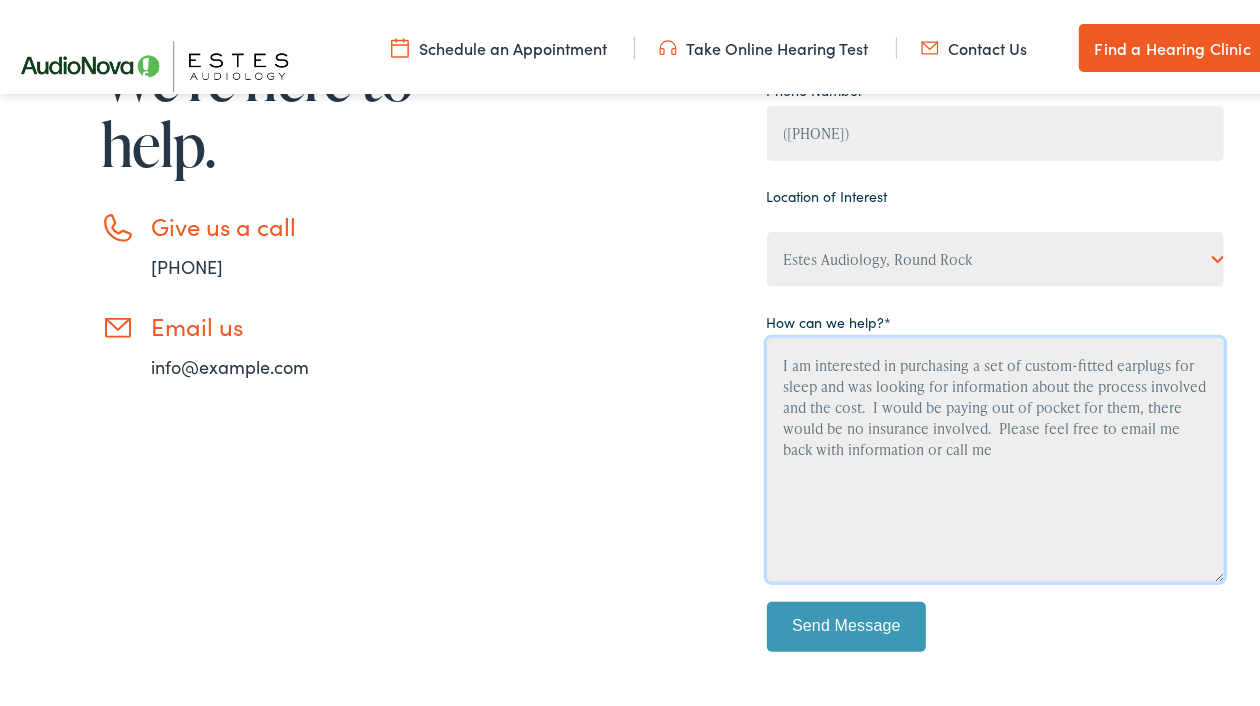 type on "I am interested in purchasing a set of custom-fitted earplugs for sleep and was looking for information about the process involved and the cost.  I would be paying out of pocket for them, there would be no insurance involved.  Please feel free to email me back with information or call me" 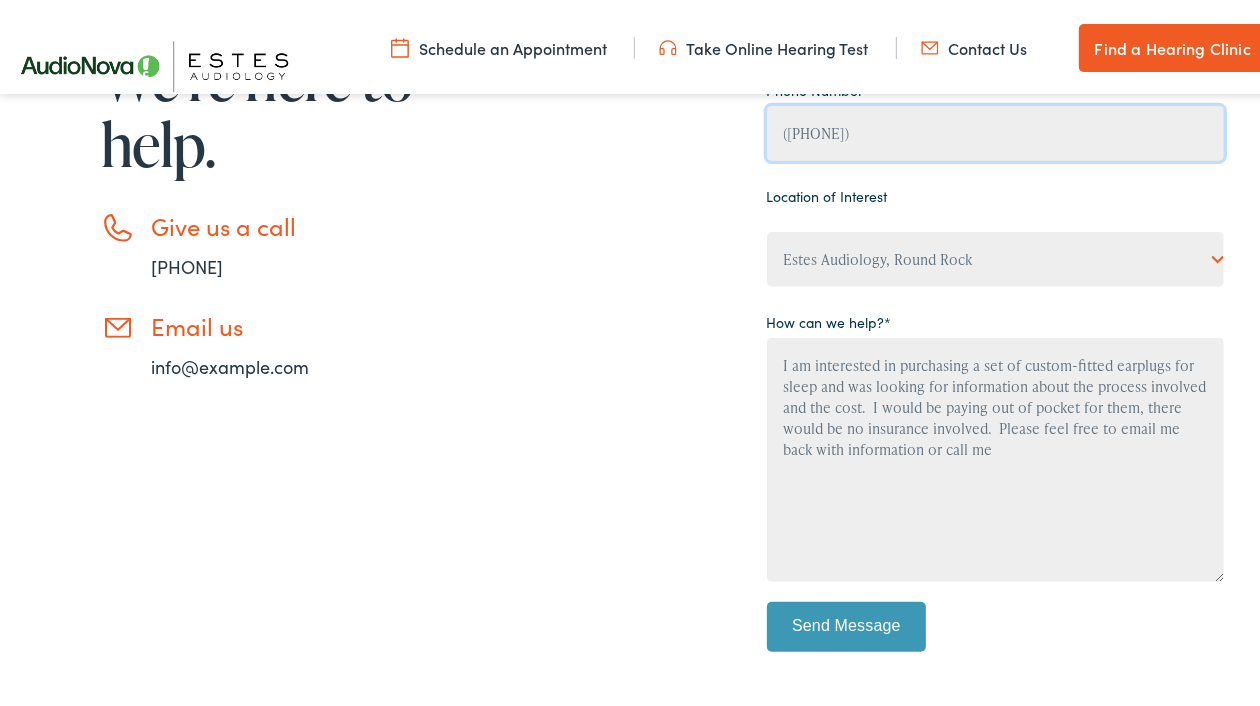 click on "(512) 252-0736" at bounding box center [995, 129] 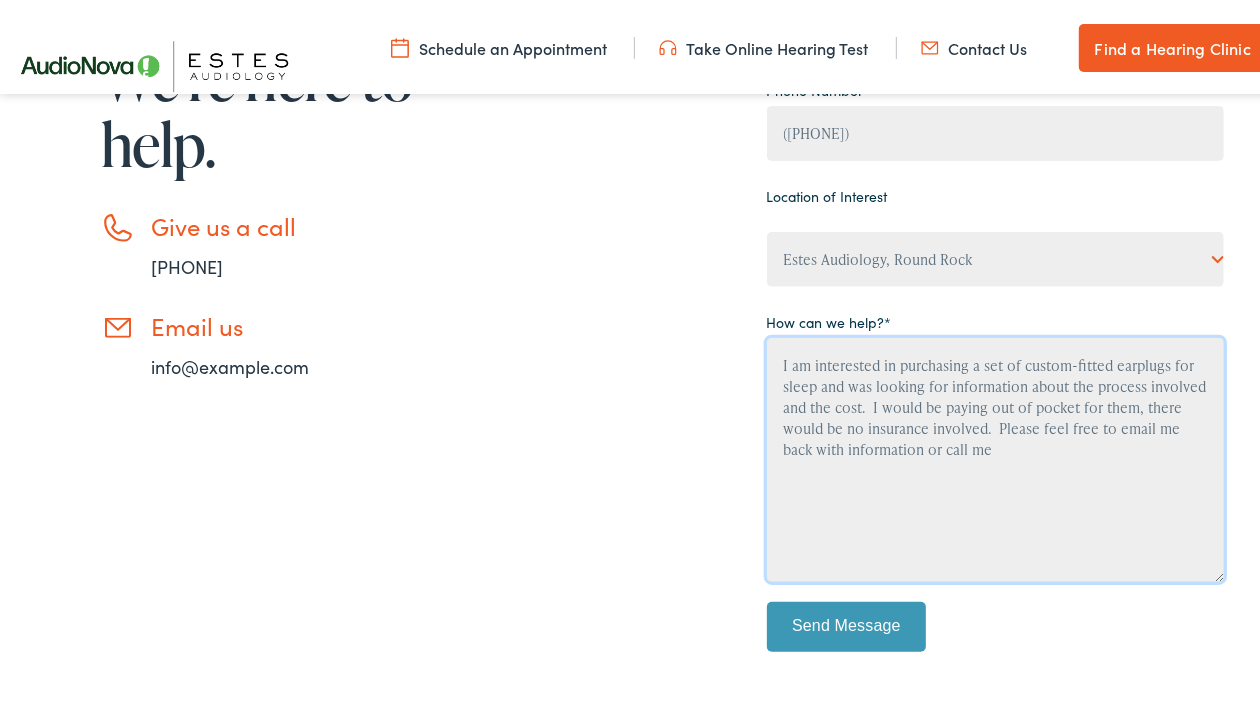 click on "I am interested in purchasing a set of custom-fitted earplugs for sleep and was looking for information about the process involved and the cost.  I would be paying out of pocket for them, there would be no insurance involved.  Please feel free to email me back with information or call me" at bounding box center (995, 456) 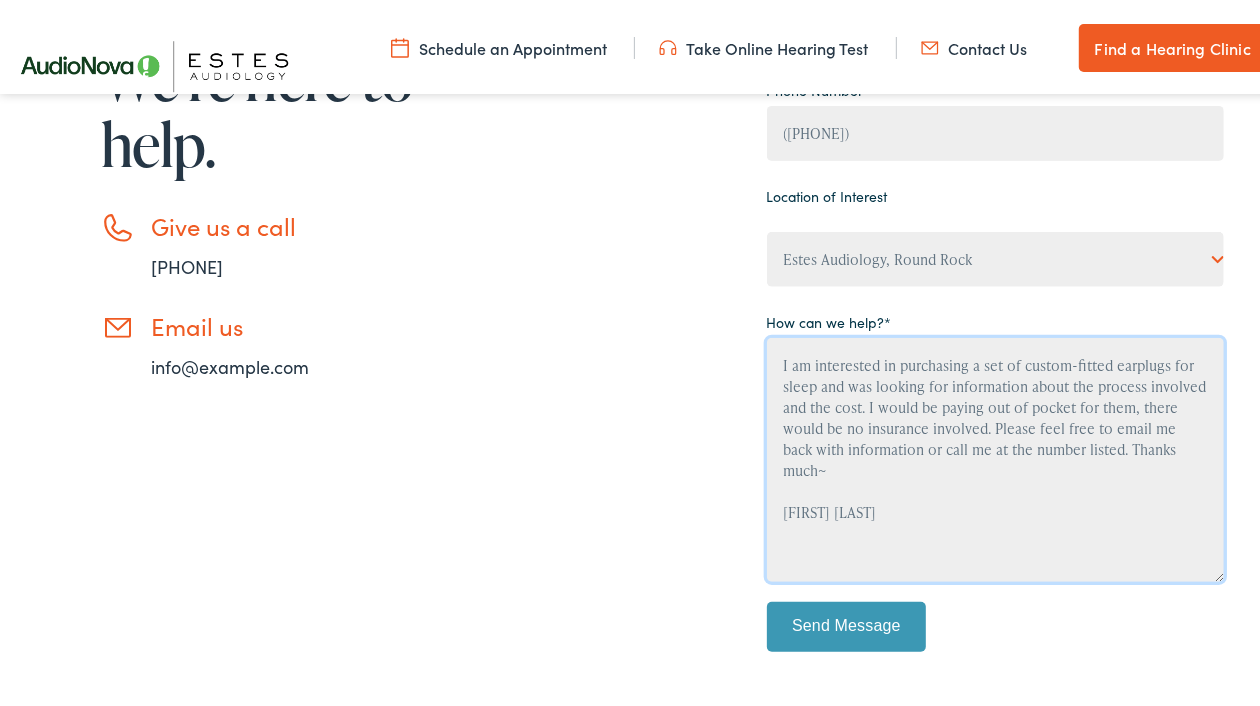 type on "I am interested in purchasing a set of custom-fitted earplugs for sleep and was looking for information about the process involved and the cost.  I would be paying out of pocket for them, there would be no insurance involved.  Please feel free to email me back with information or call me at the number listed.  Thanks much~
Kim Reist" 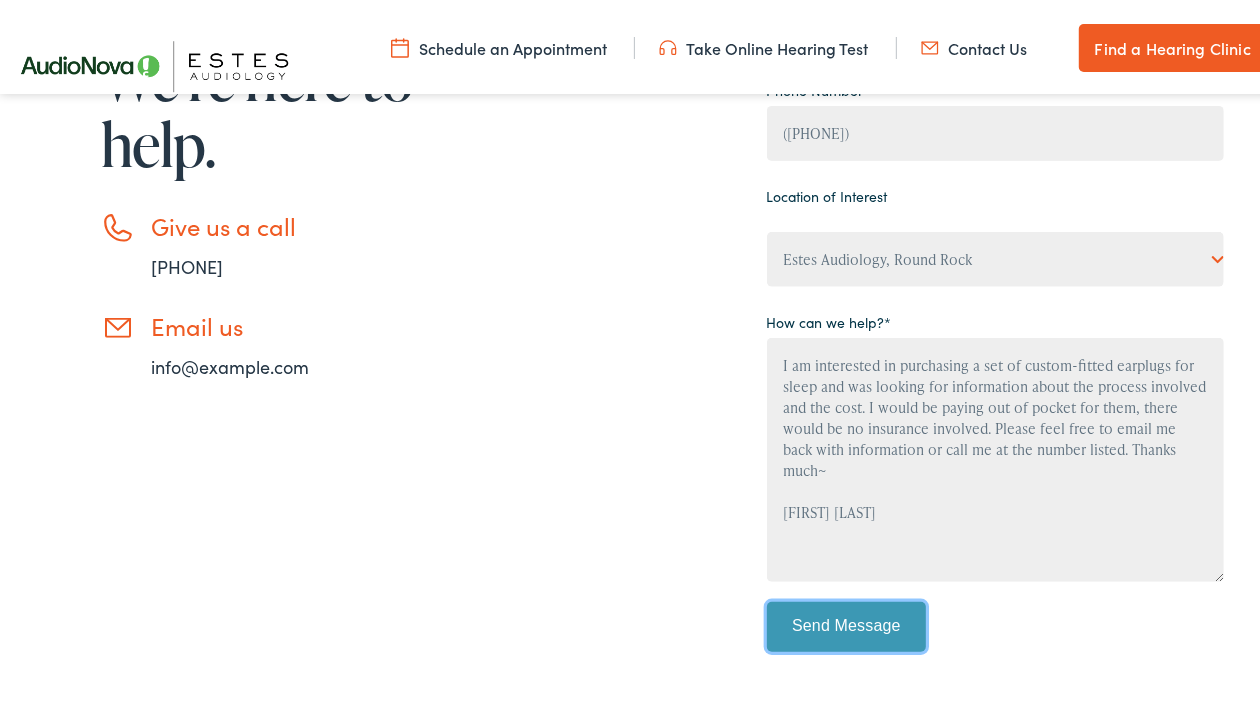 click on "Send Message" at bounding box center (847, 623) 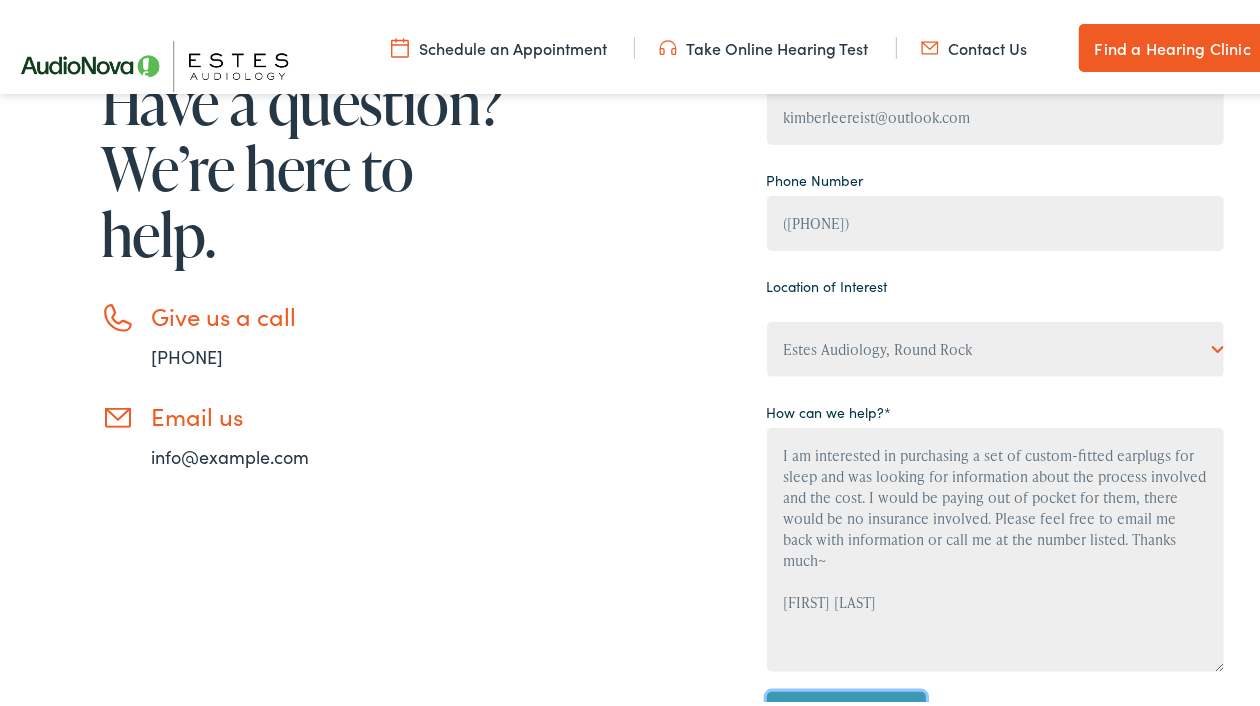 scroll, scrollTop: 355, scrollLeft: 0, axis: vertical 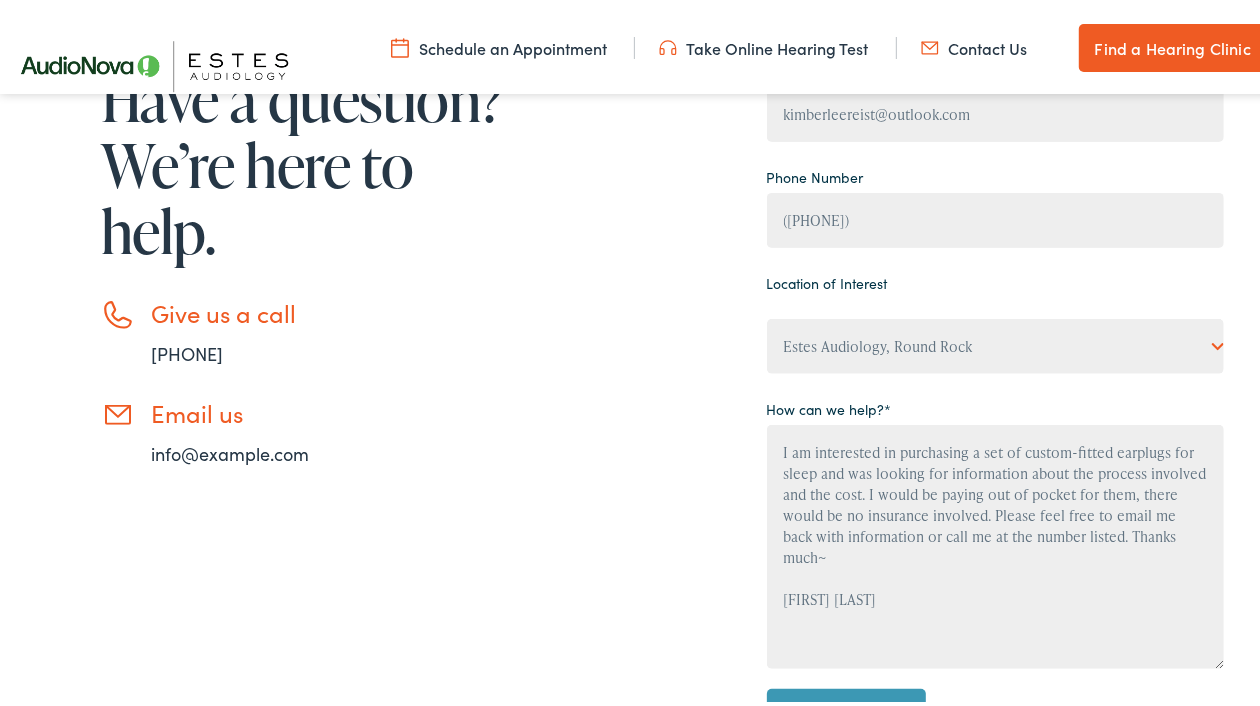 click on "info@estesaudiology.com" at bounding box center (230, 449) 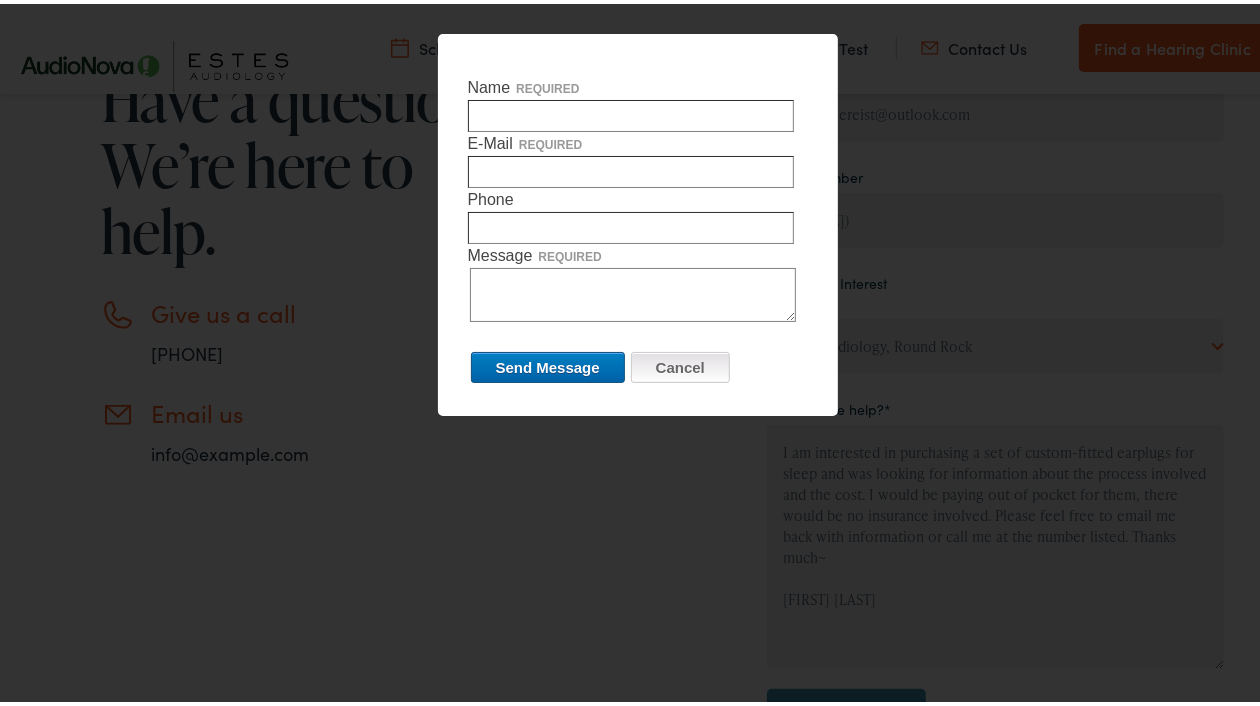 click on "Cancel" at bounding box center [680, 363] 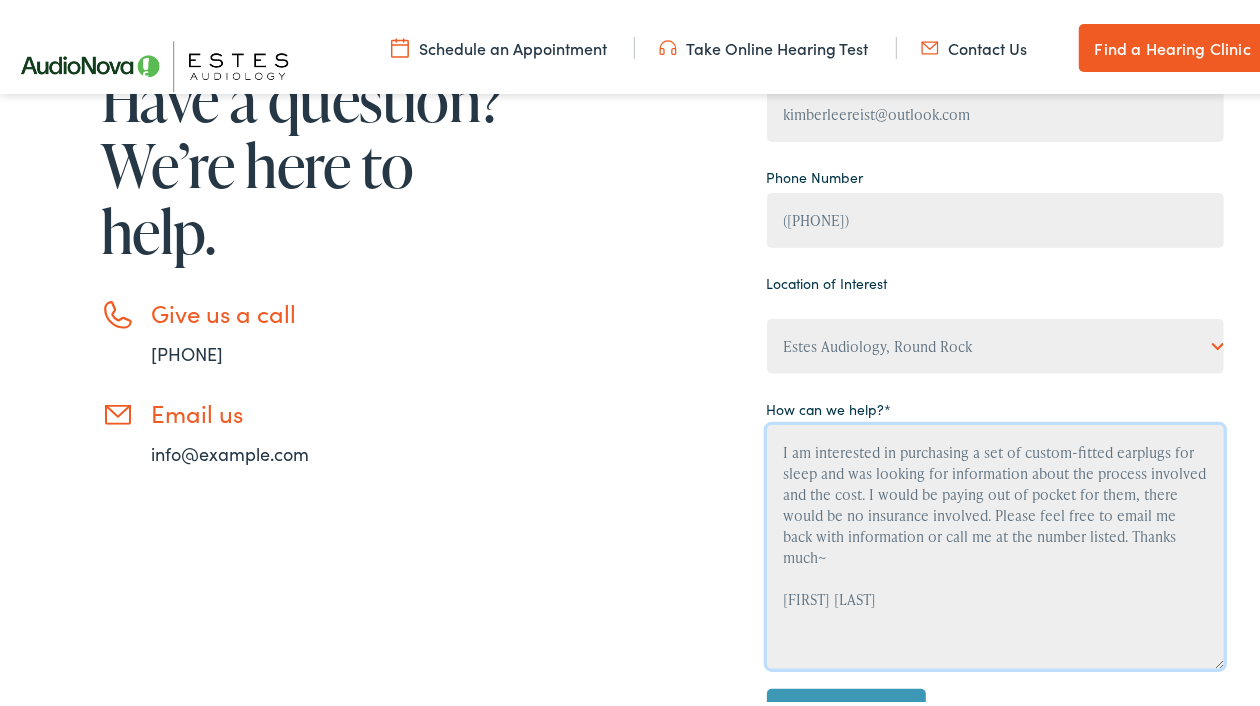 drag, startPoint x: 849, startPoint y: 595, endPoint x: 765, endPoint y: 437, distance: 178.94133 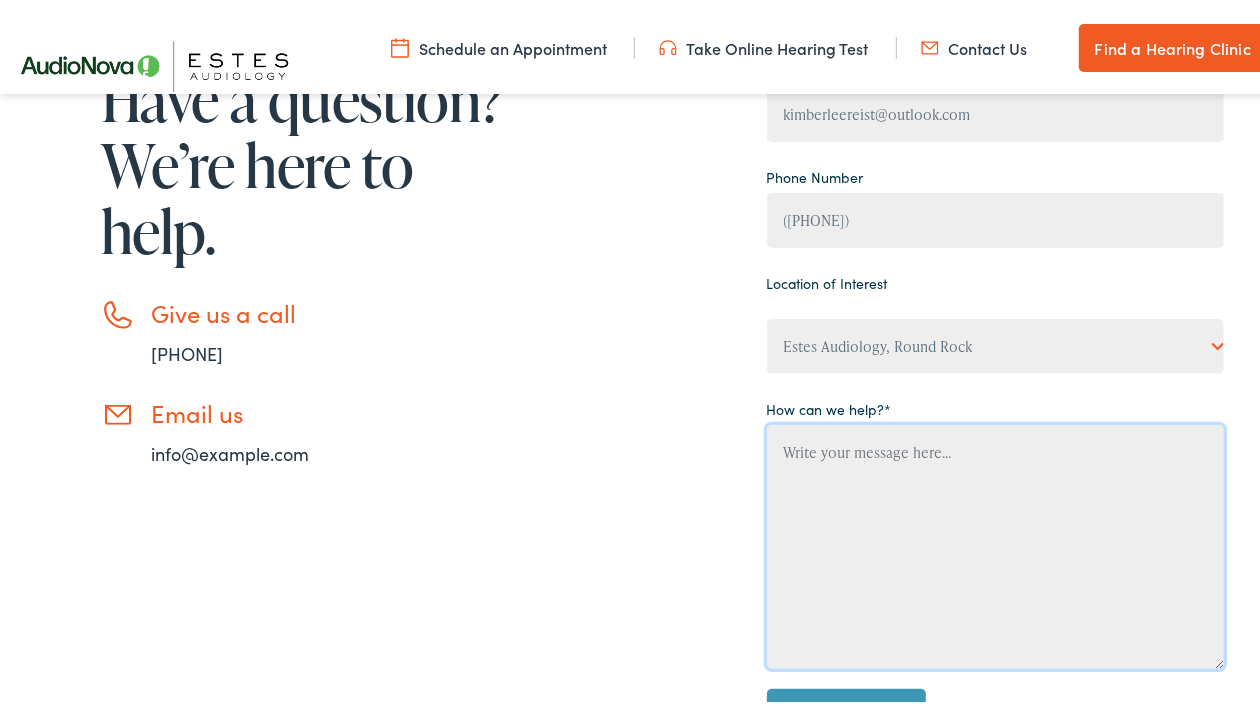 type 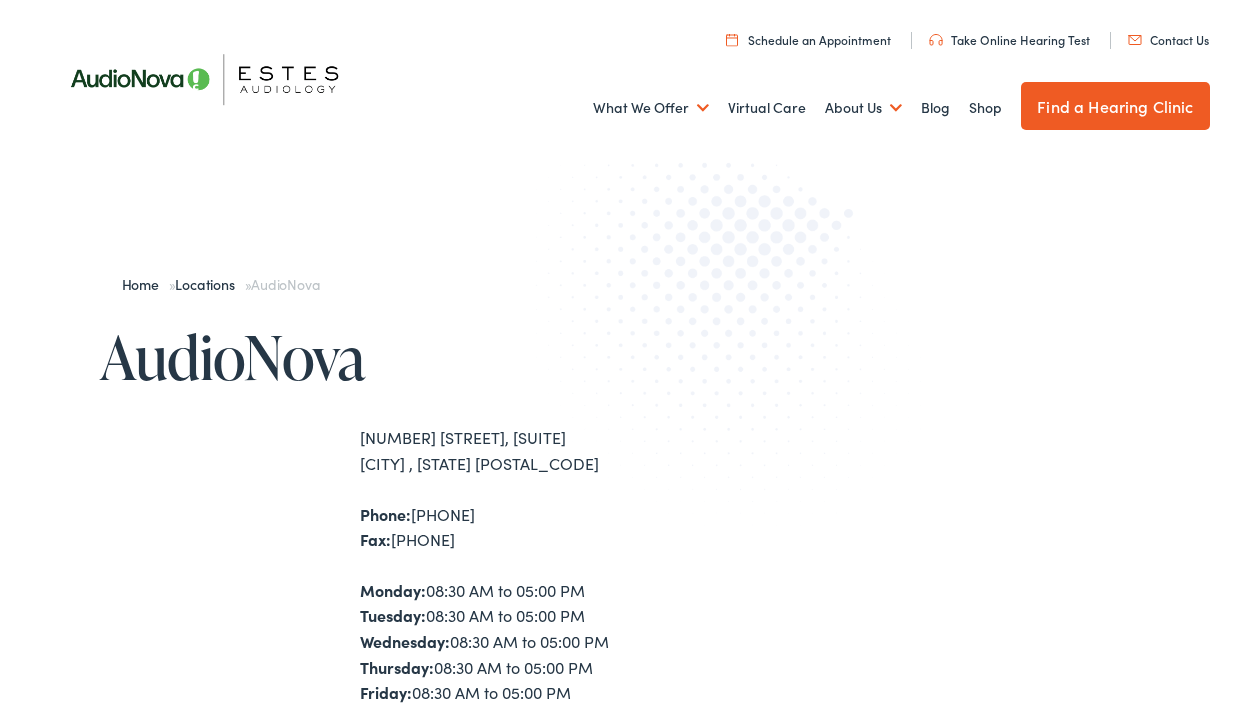 scroll, scrollTop: 0, scrollLeft: 0, axis: both 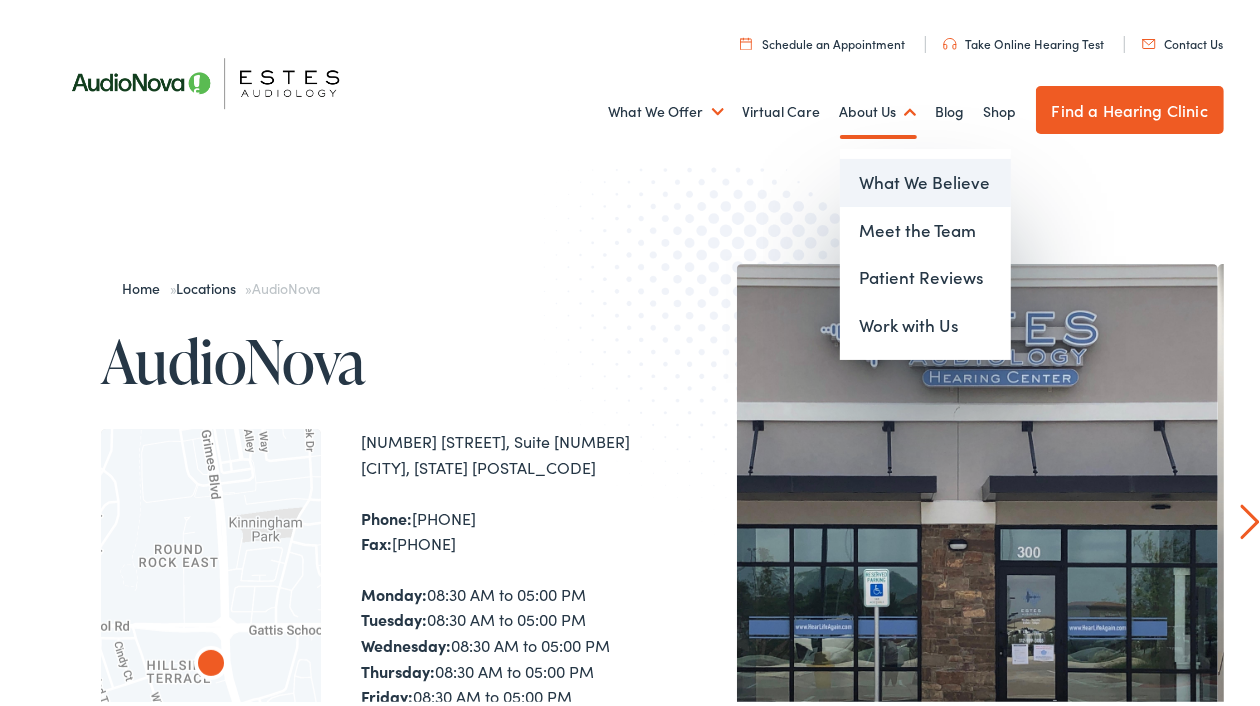 click on "What We Believe" at bounding box center (925, 179) 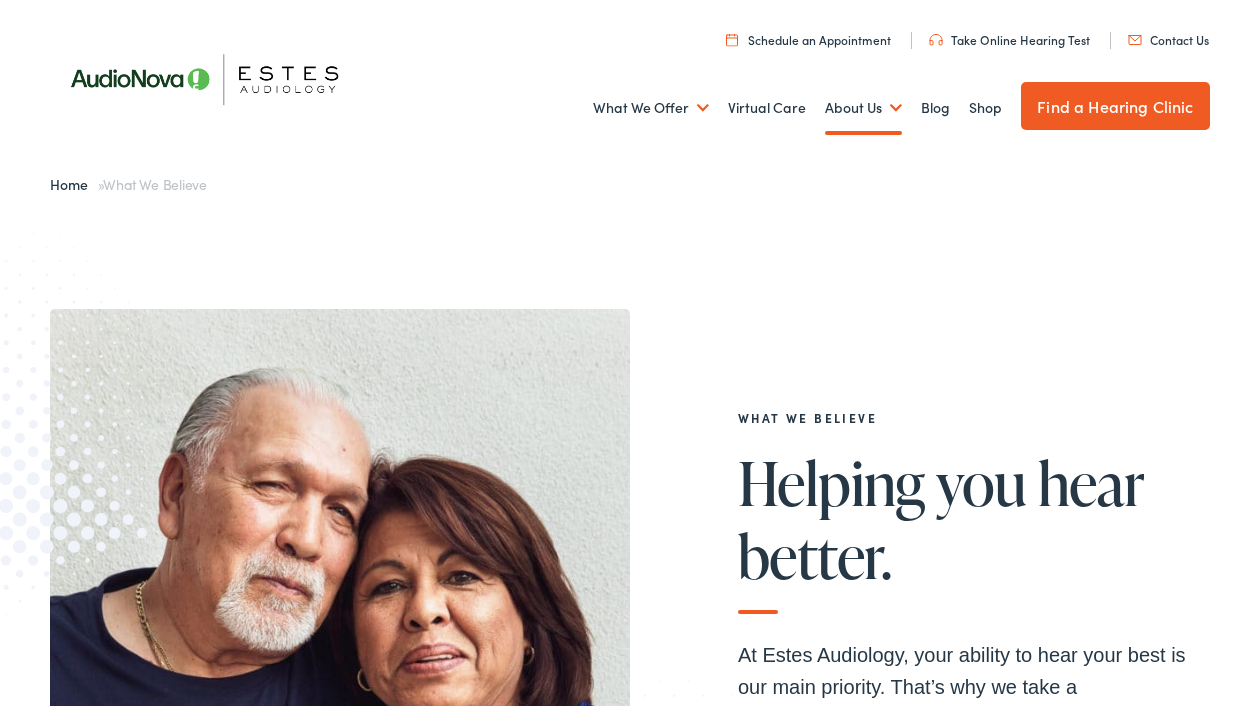 scroll, scrollTop: 0, scrollLeft: 0, axis: both 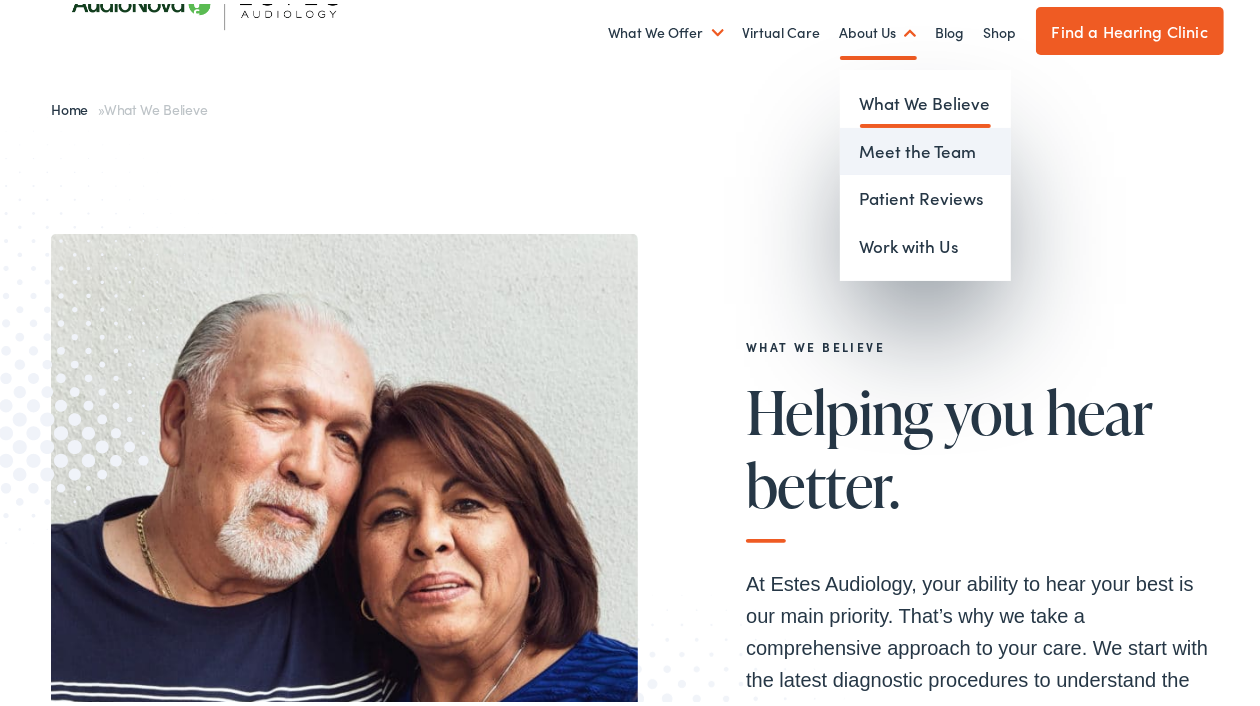 click on "Meet the Team" at bounding box center [925, 148] 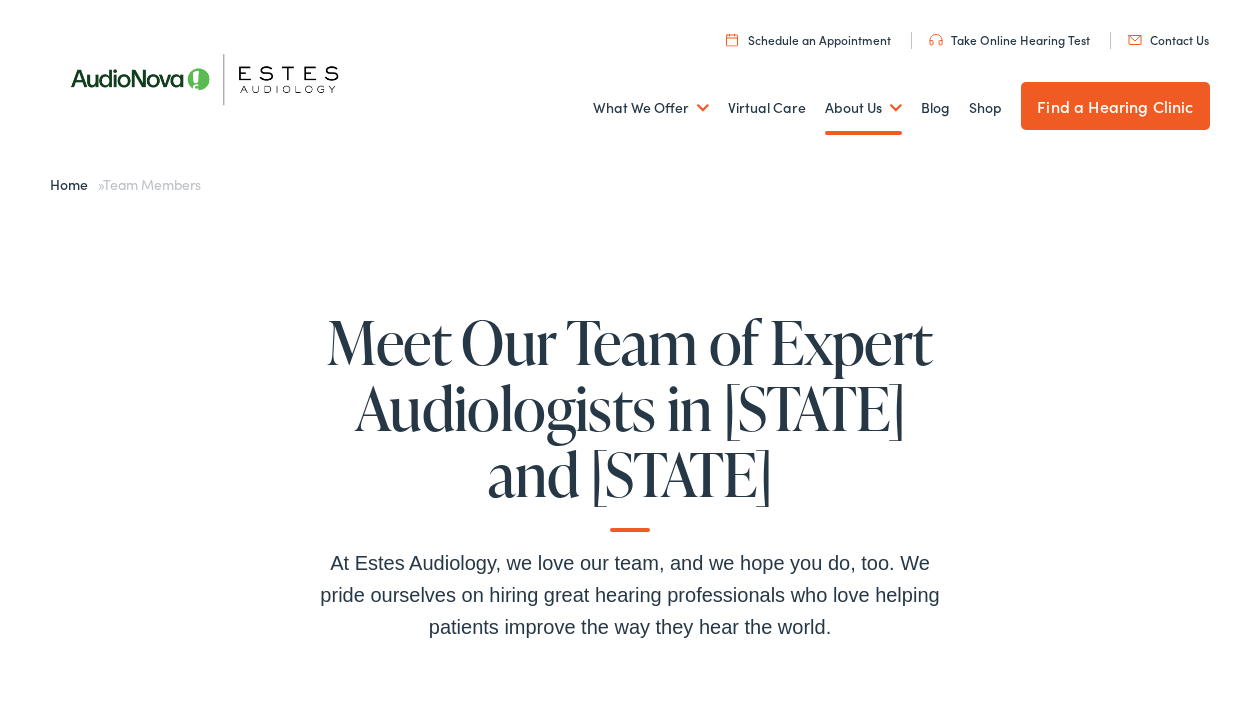 scroll, scrollTop: 0, scrollLeft: 0, axis: both 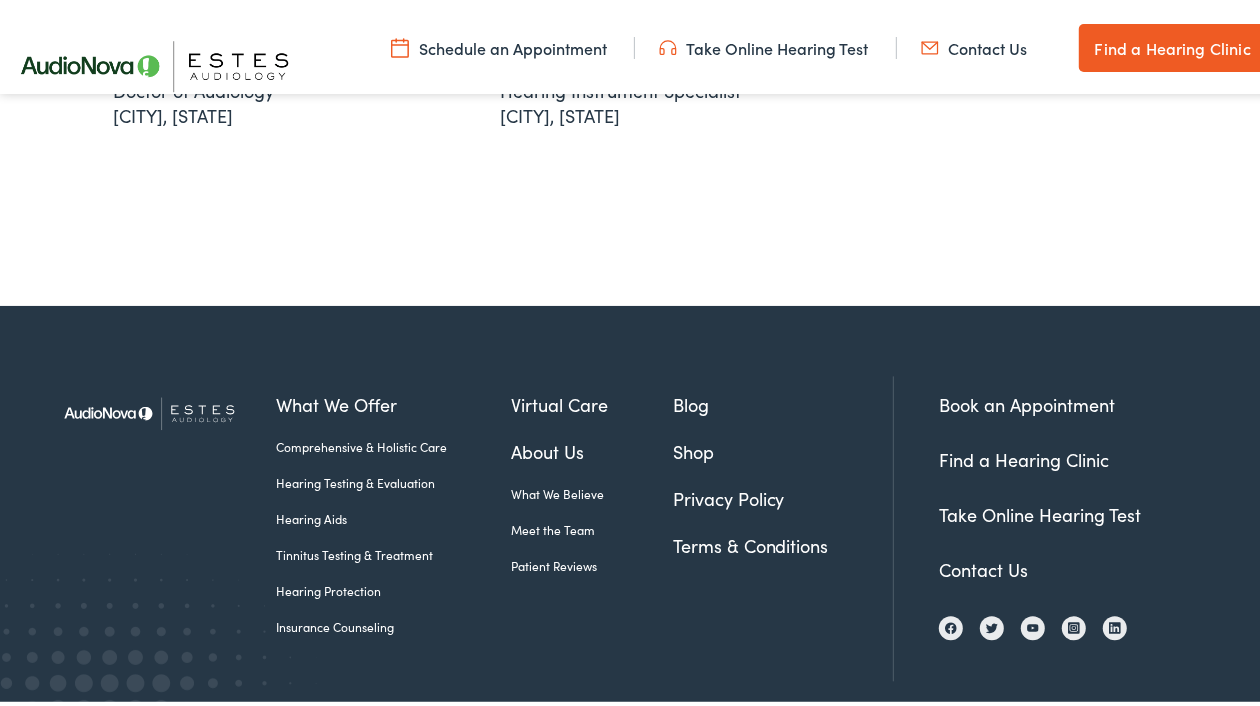 click on "Hearing Protection" at bounding box center (393, 587) 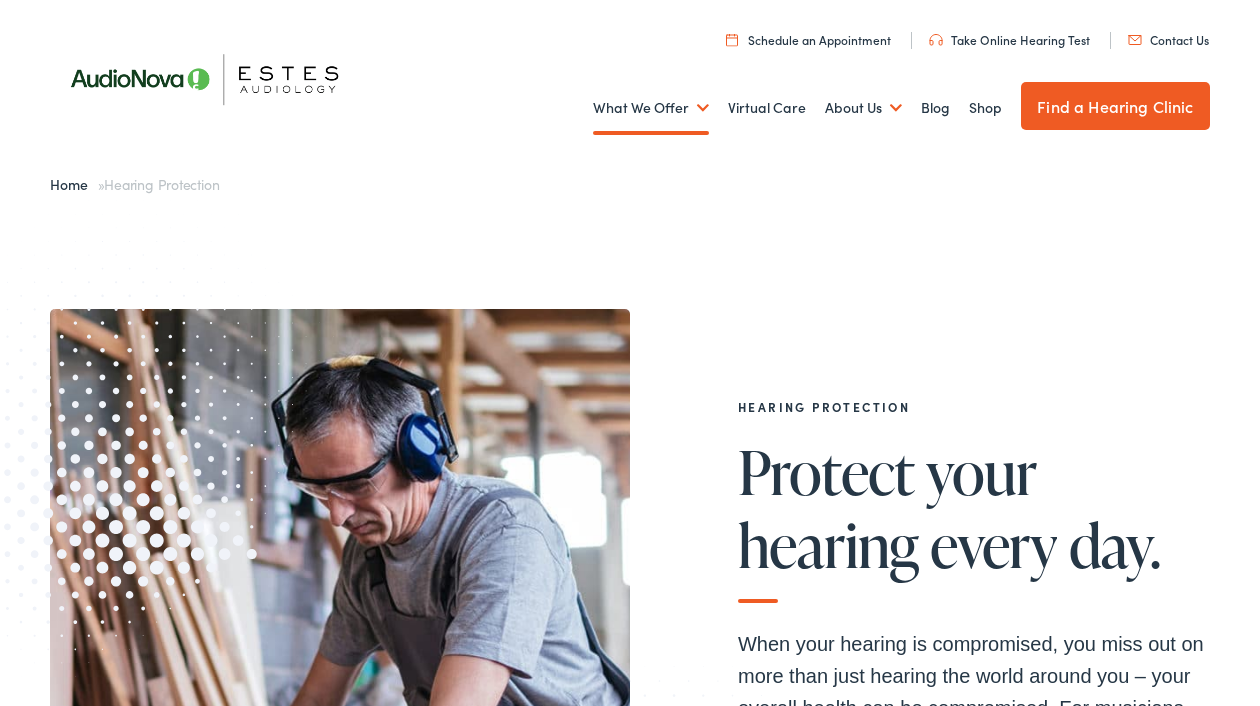 scroll, scrollTop: 0, scrollLeft: 0, axis: both 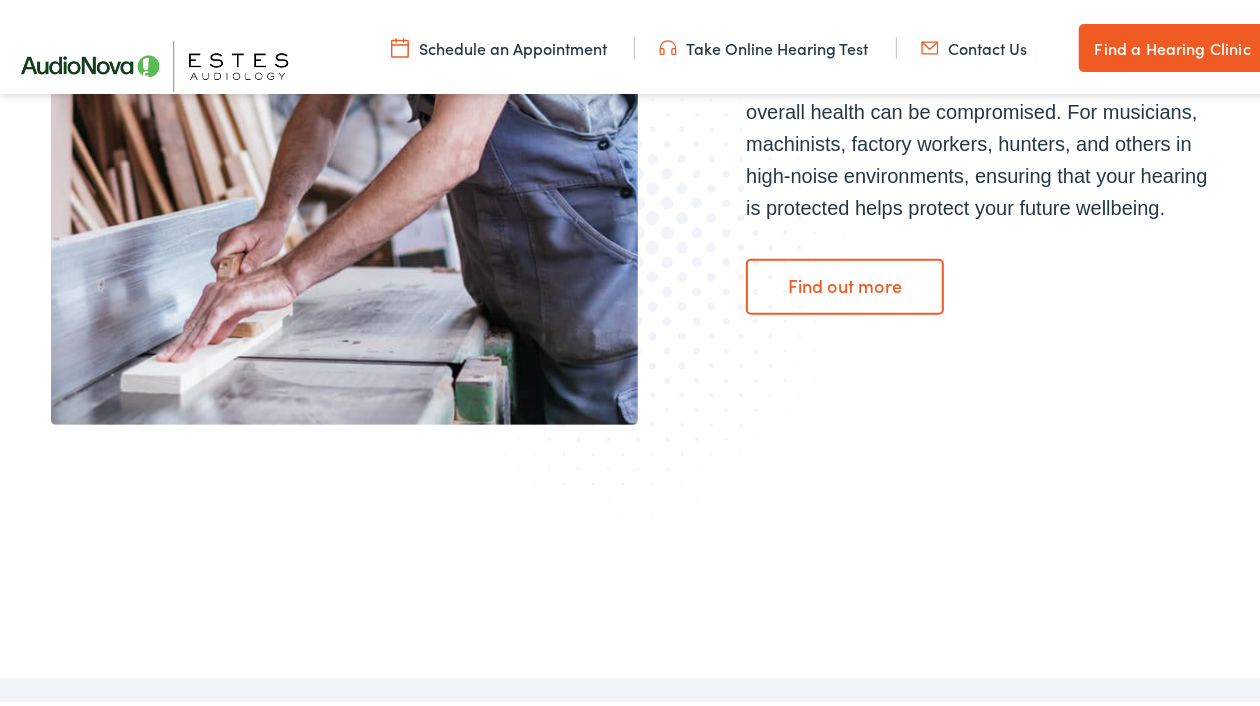 click on "Find out more" at bounding box center [845, 283] 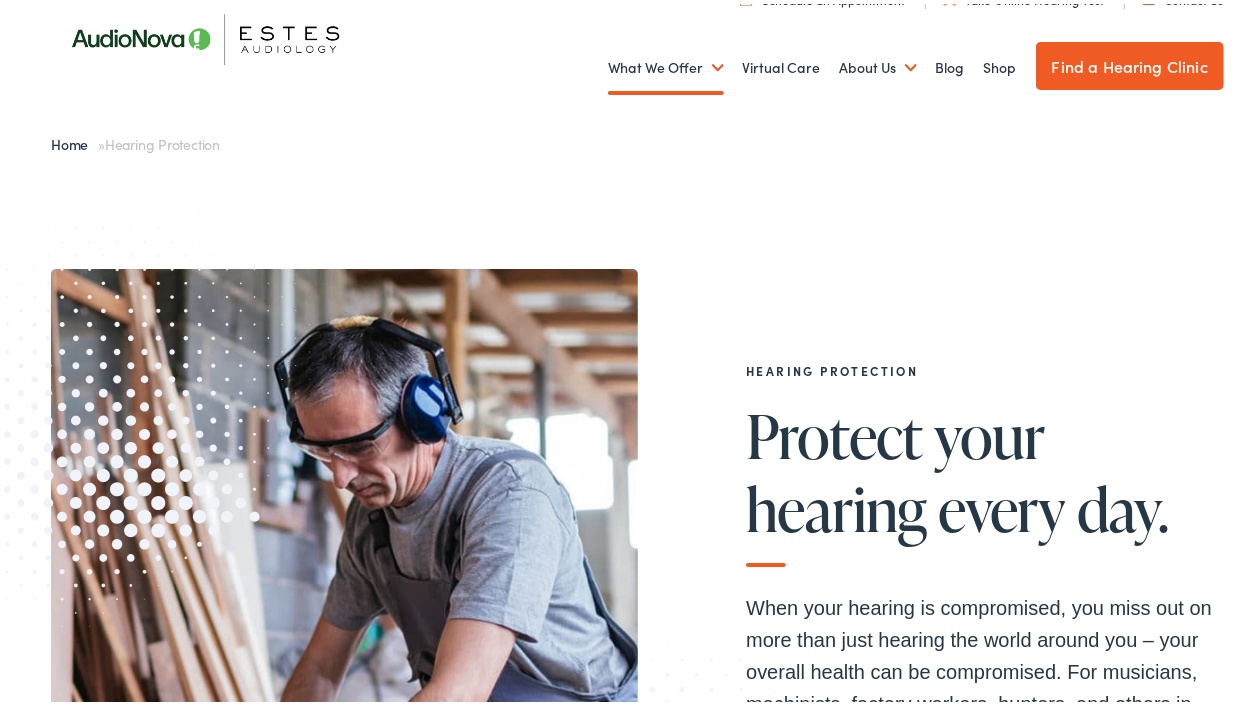 scroll, scrollTop: 0, scrollLeft: 0, axis: both 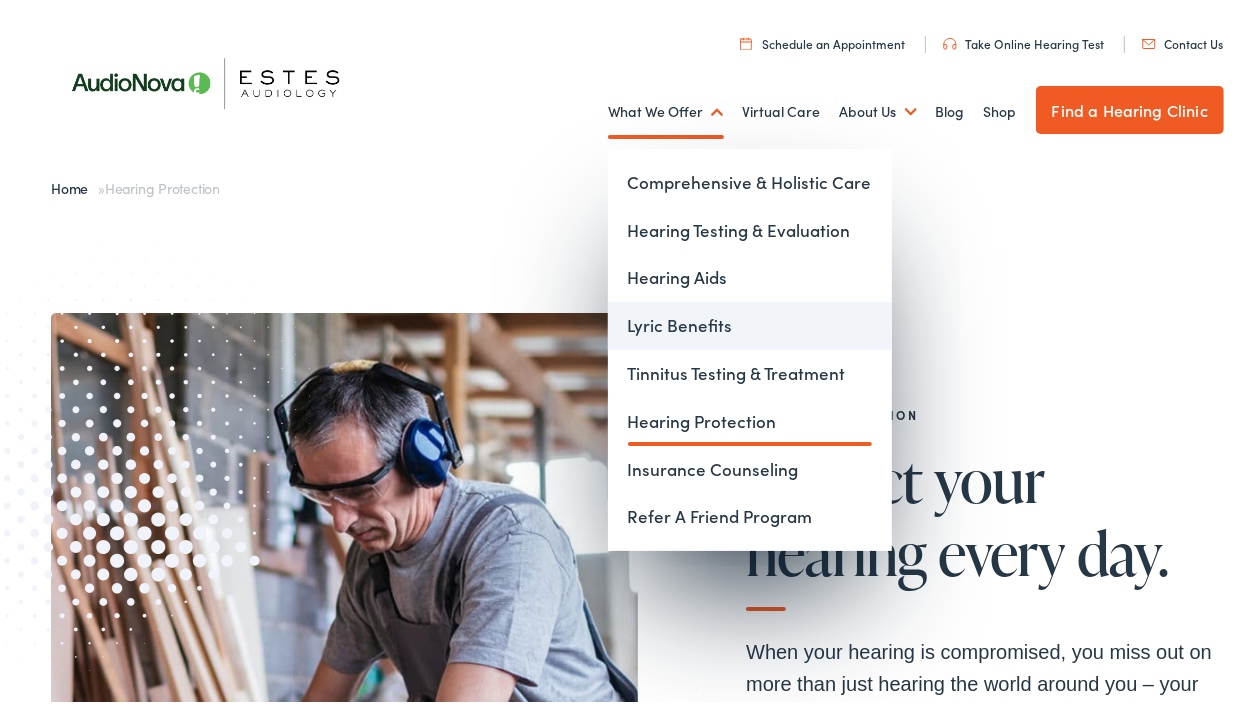 click on "Lyric Benefits" at bounding box center [750, 322] 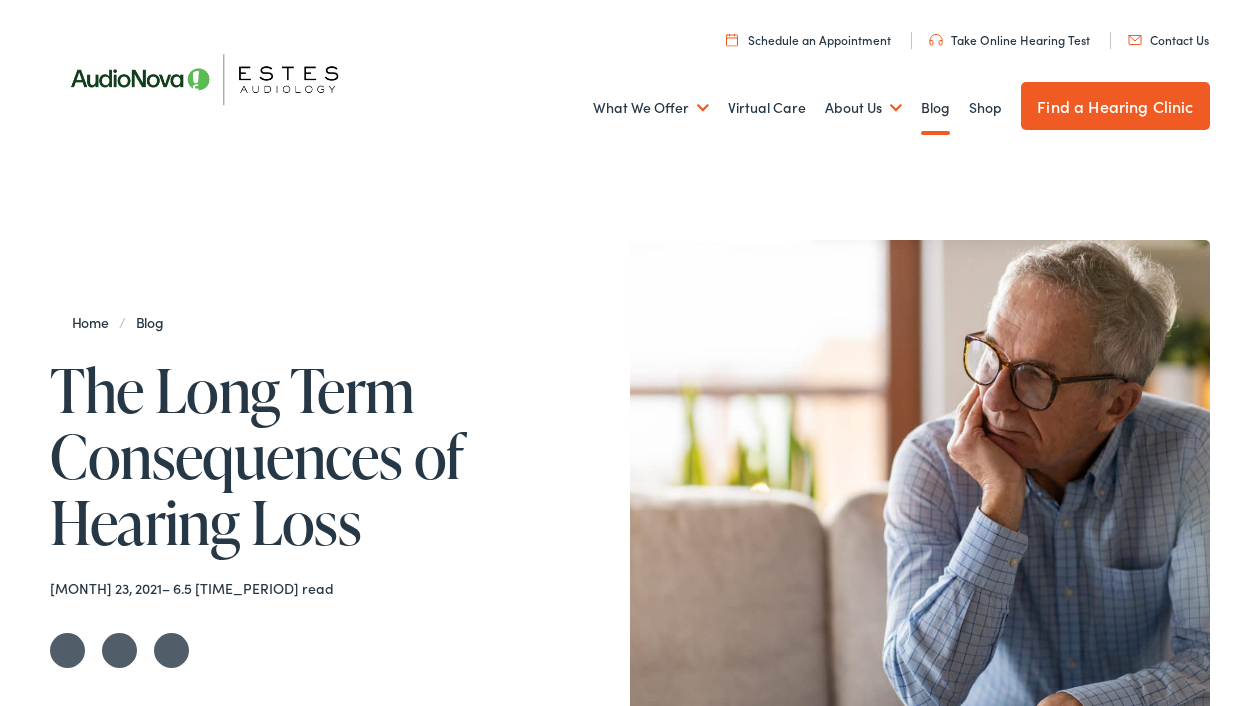 scroll, scrollTop: 0, scrollLeft: 0, axis: both 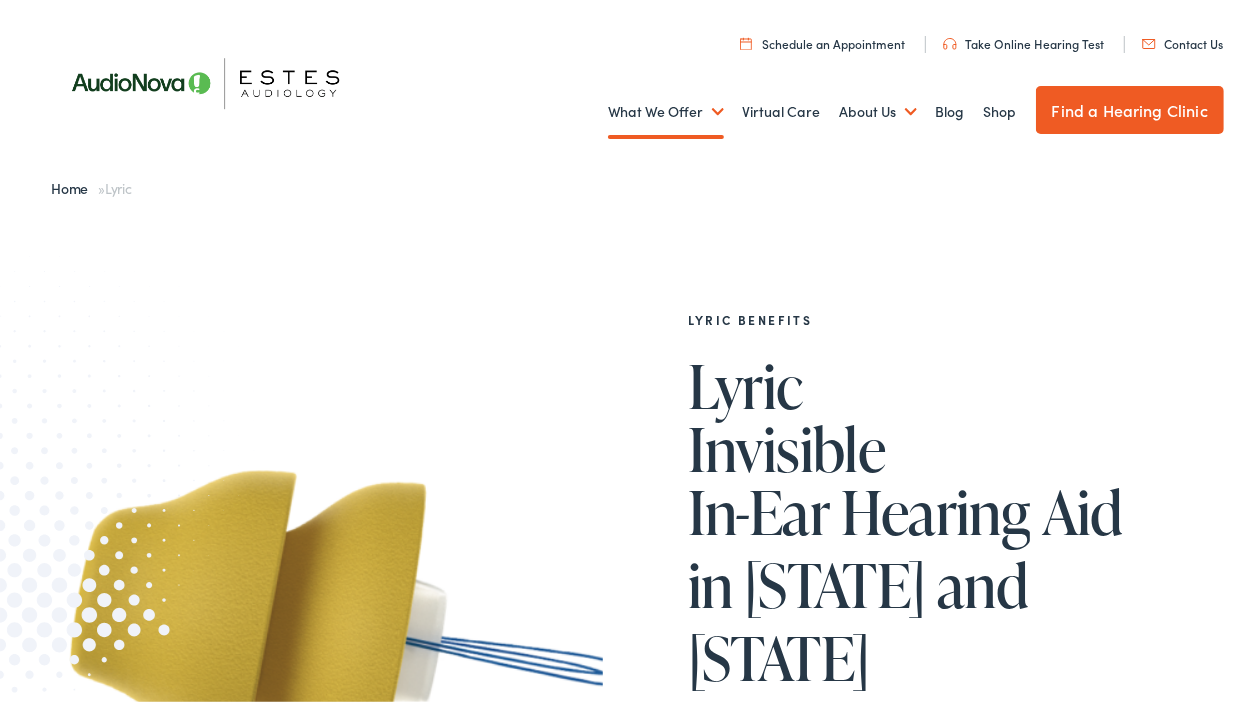 click at bounding box center (216, 79) 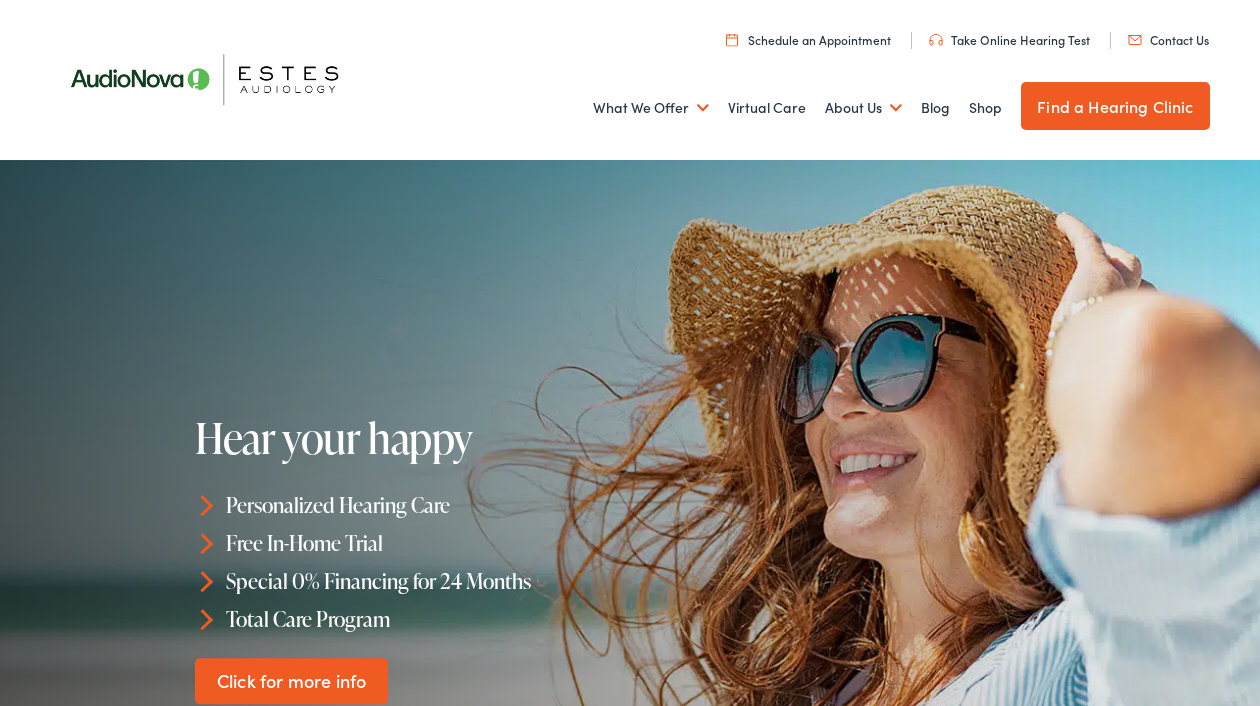 scroll, scrollTop: 0, scrollLeft: 0, axis: both 